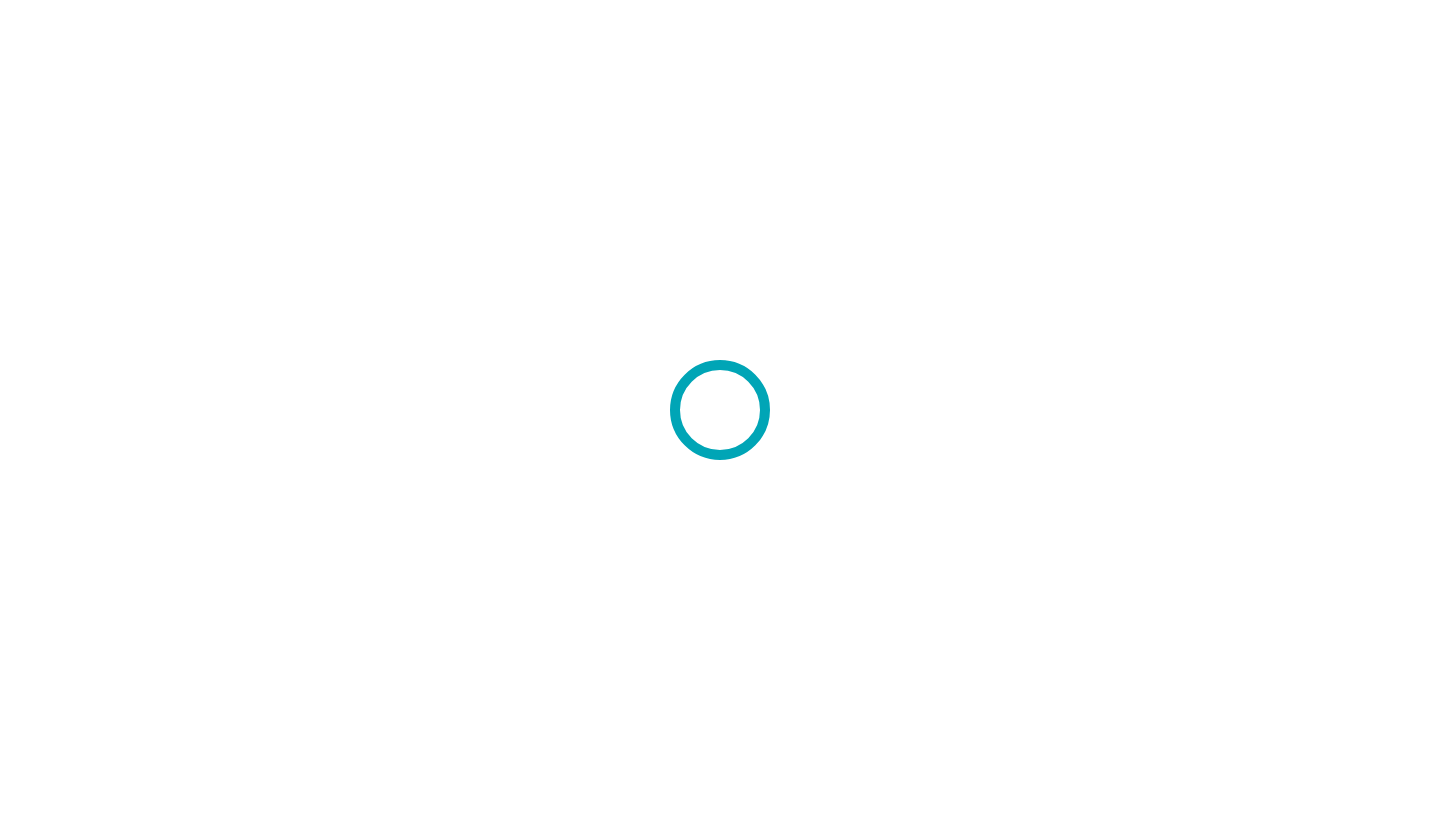 scroll, scrollTop: 0, scrollLeft: 0, axis: both 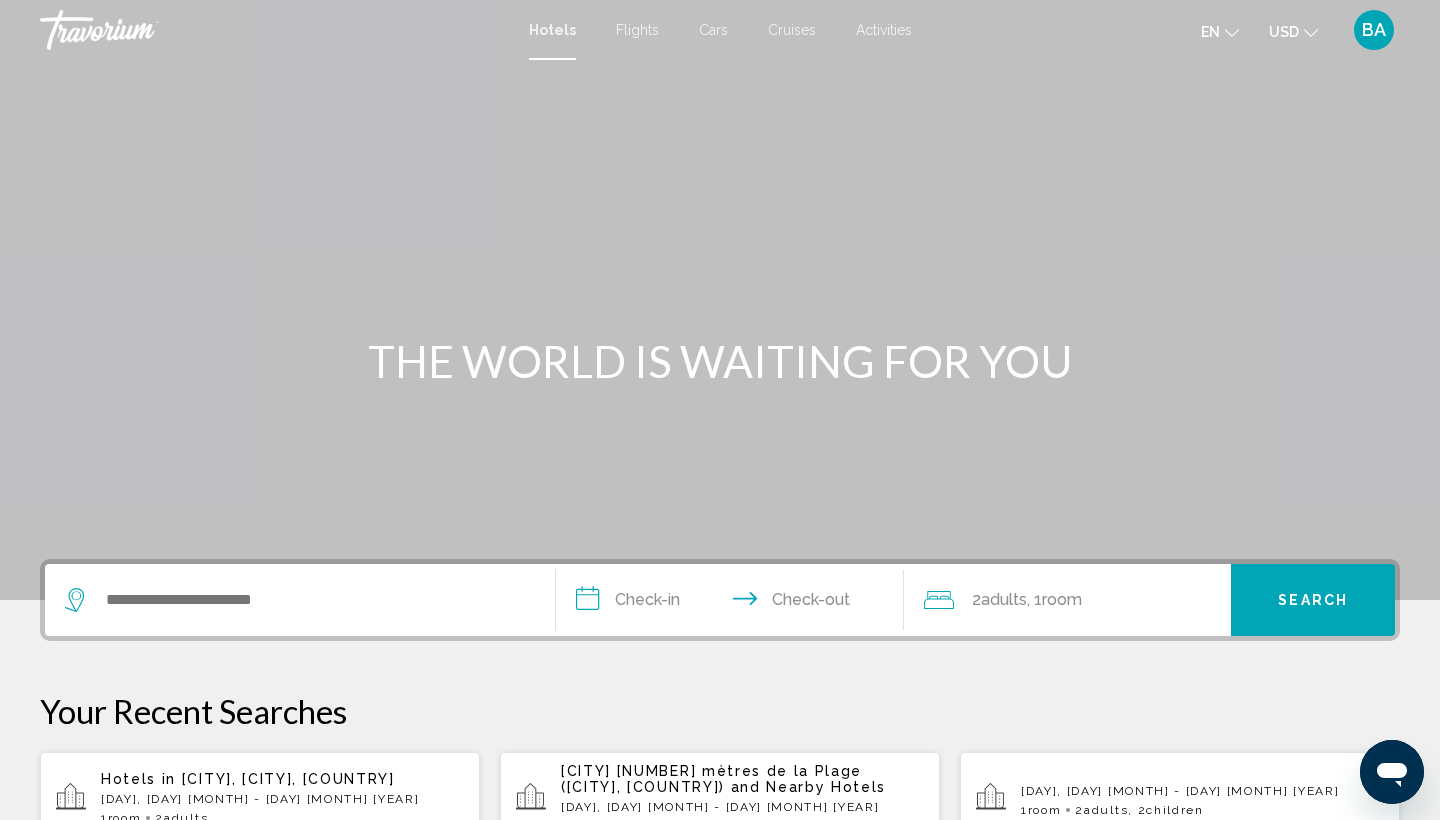 click at bounding box center [720, 300] 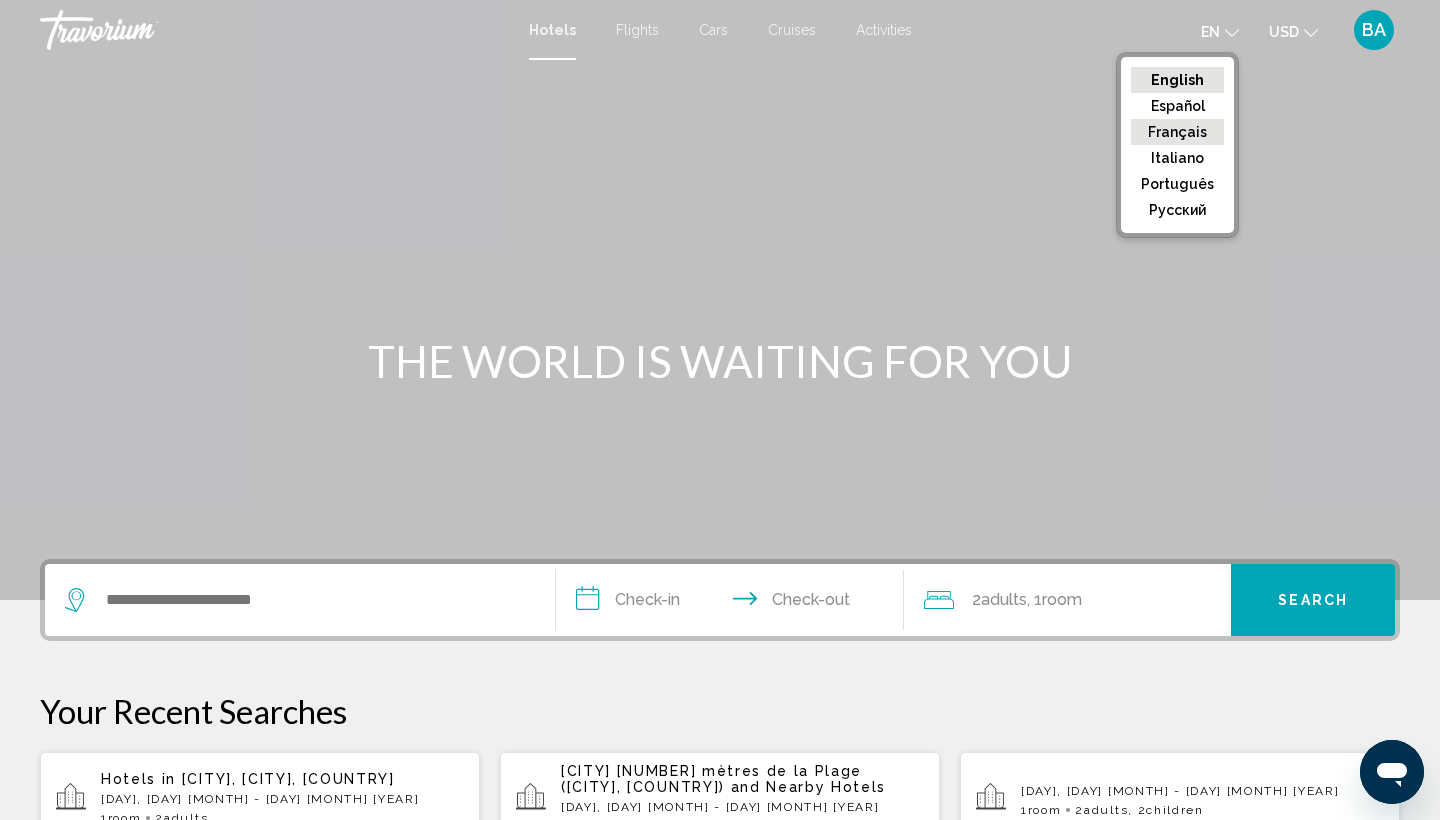 click on "Français" 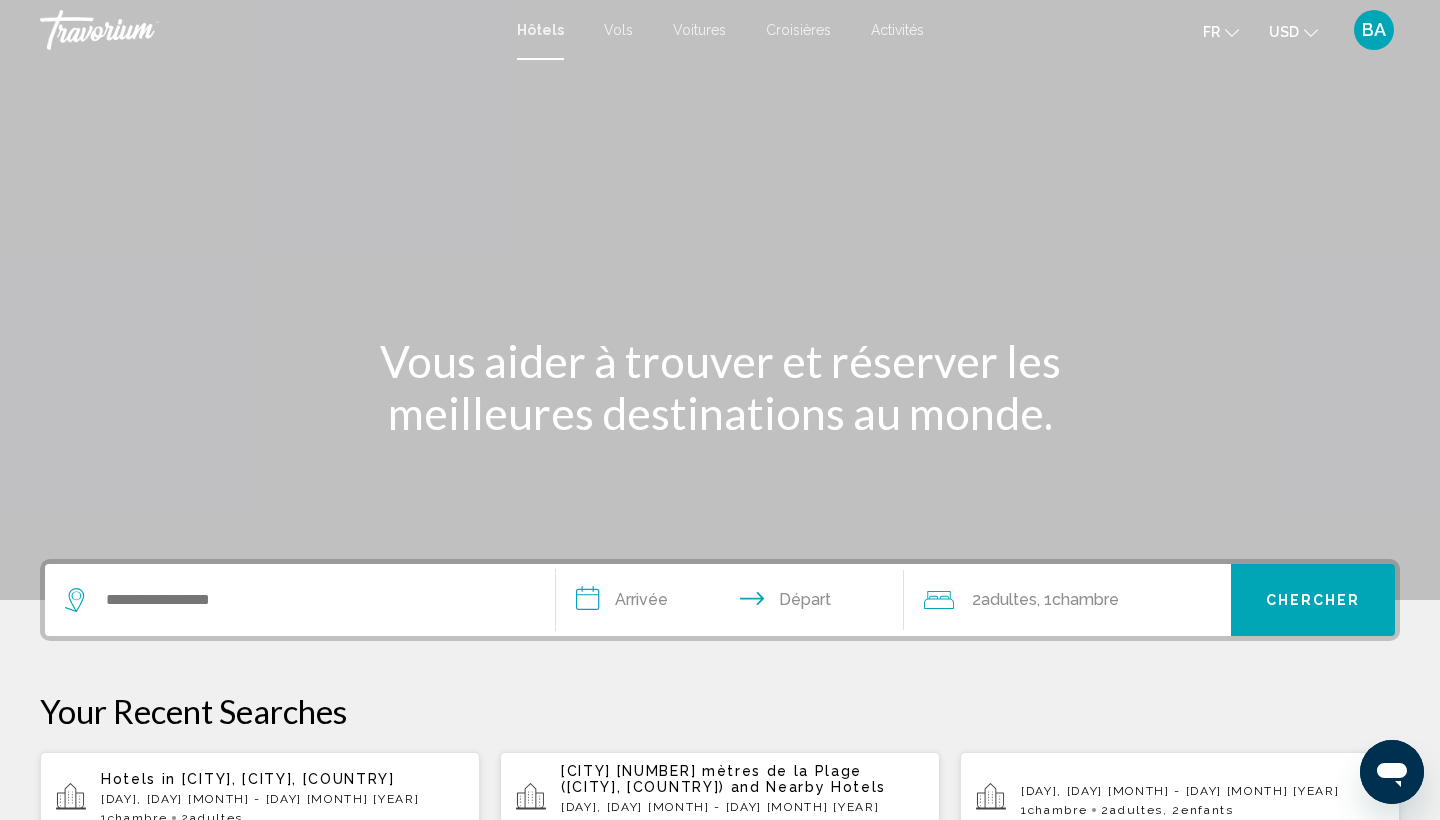 scroll, scrollTop: 0, scrollLeft: 0, axis: both 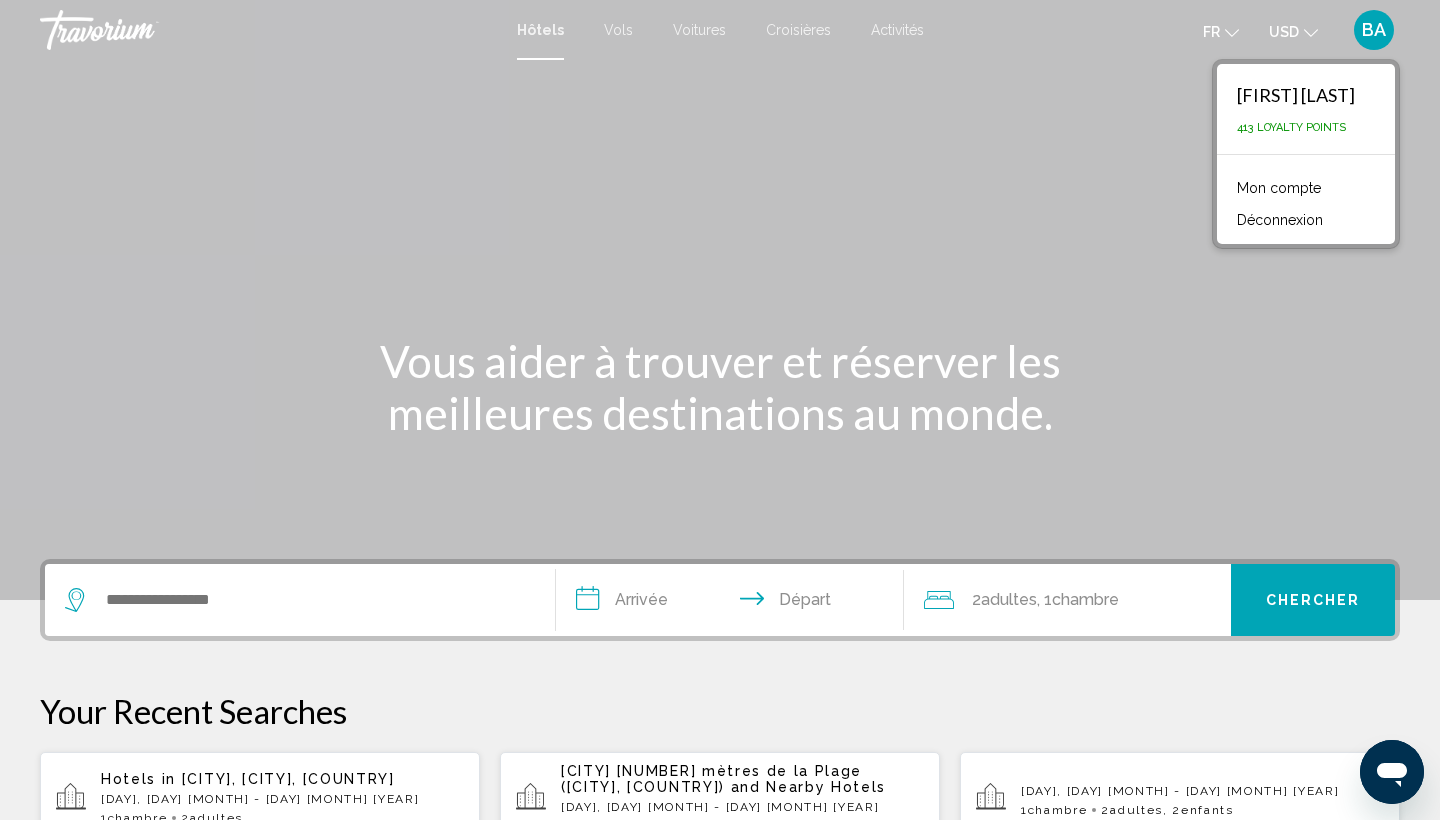 click on "Mon compte" at bounding box center [1279, 188] 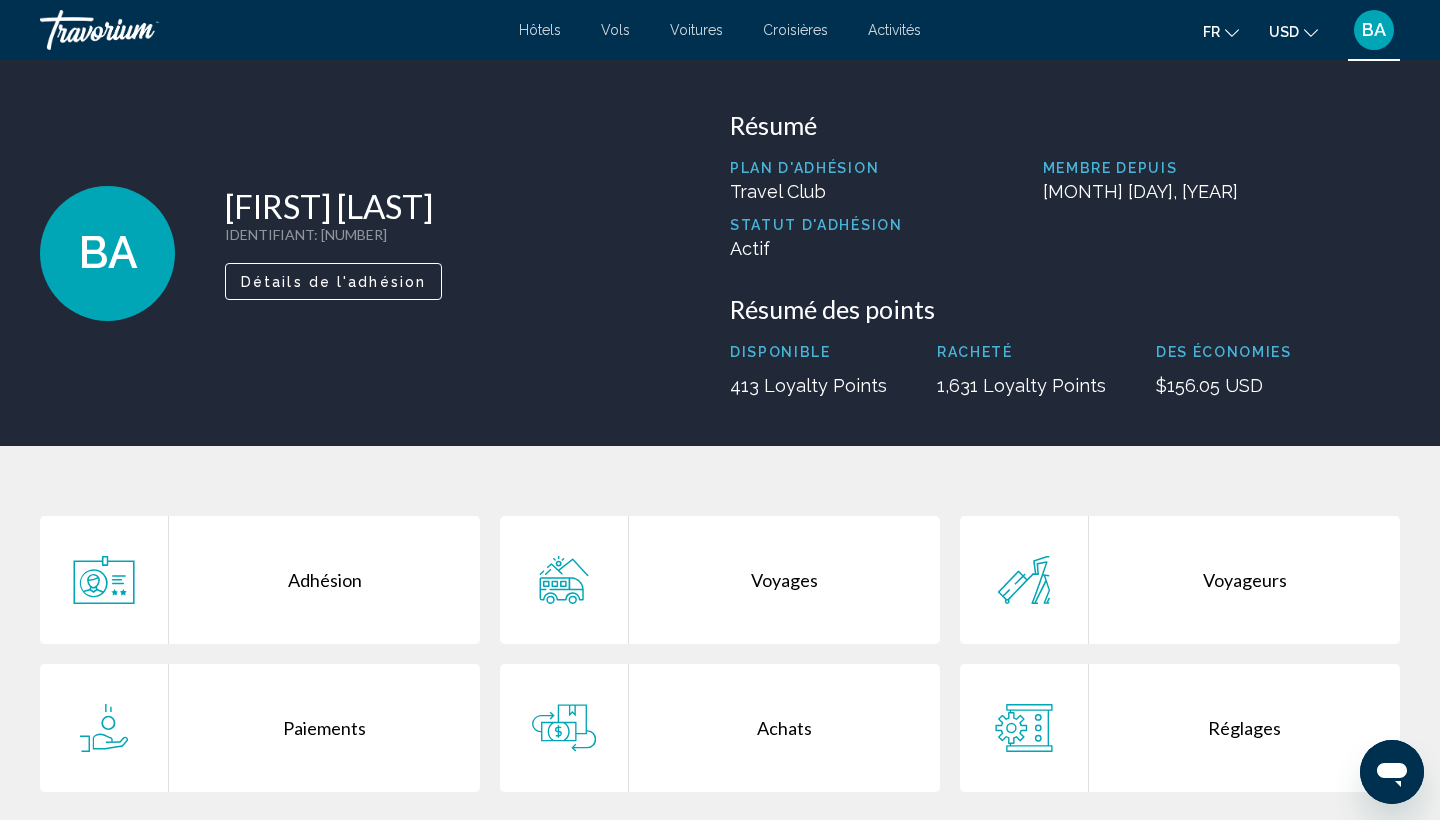 click on "BA [FIRST] [LAST] IDENTIFIANT : [NUMBER] Secondaire Détails de l'adhésion" at bounding box center (375, 253) 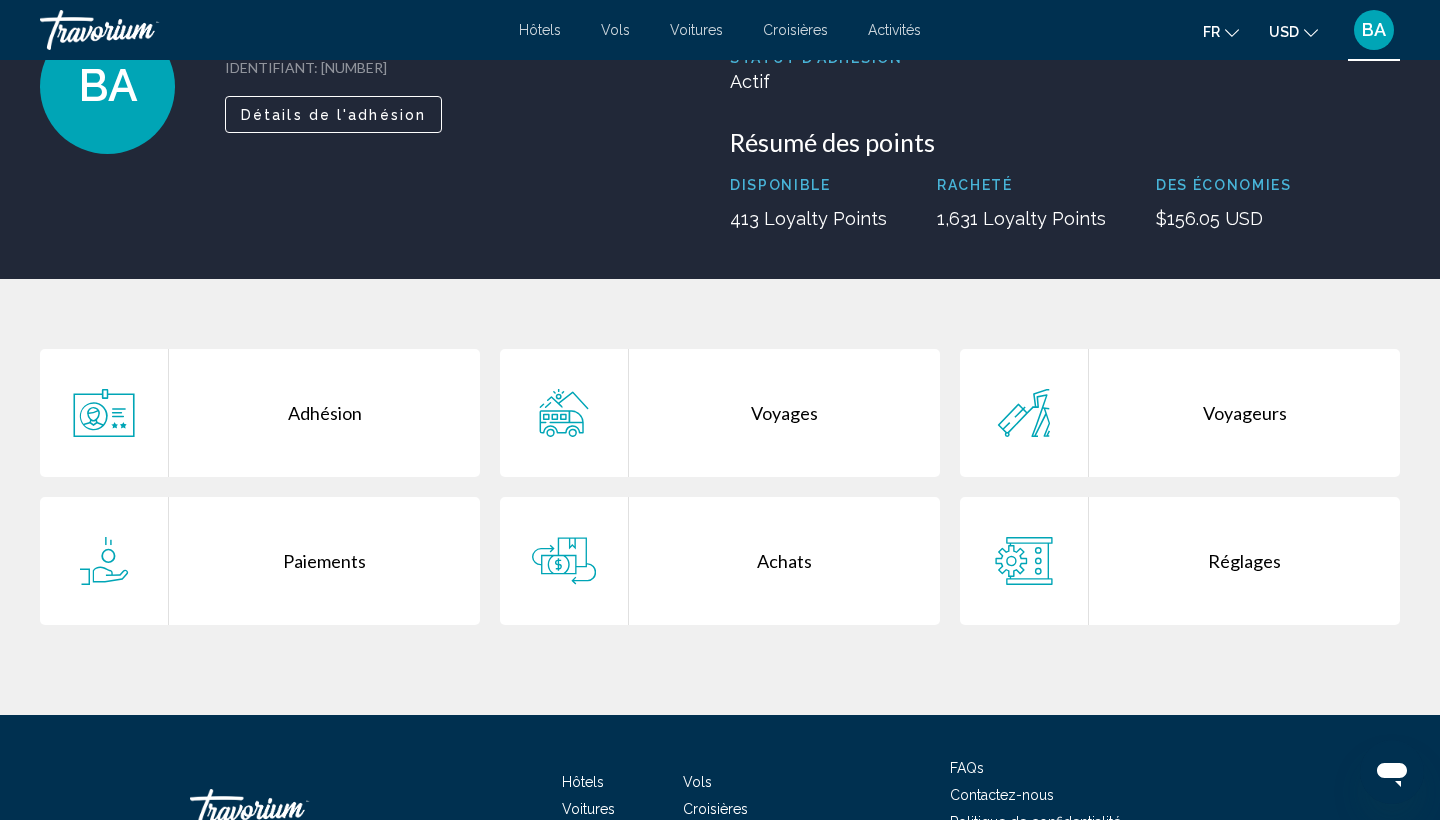 scroll, scrollTop: 179, scrollLeft: 0, axis: vertical 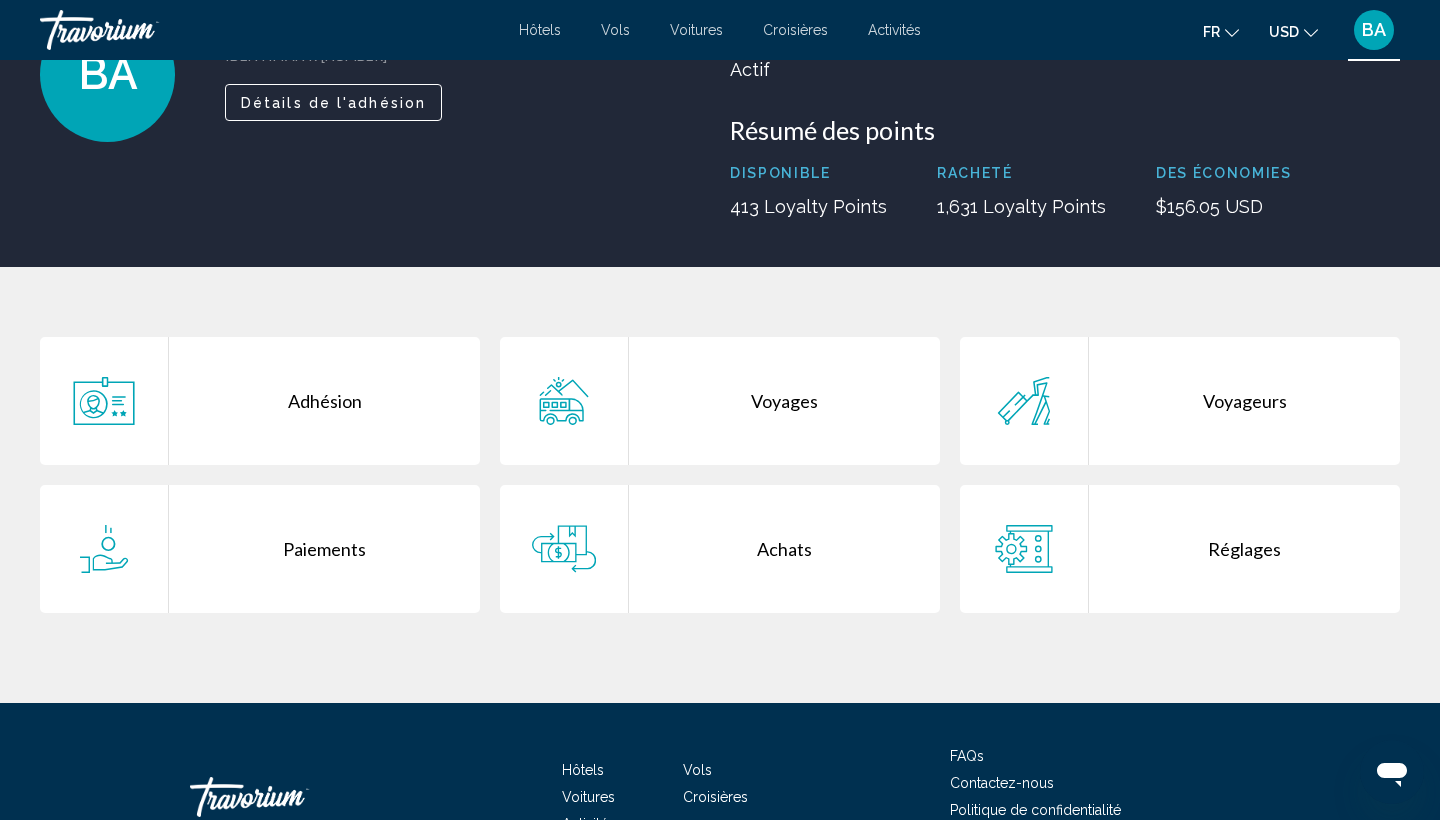 click on "Achats" at bounding box center [784, 549] 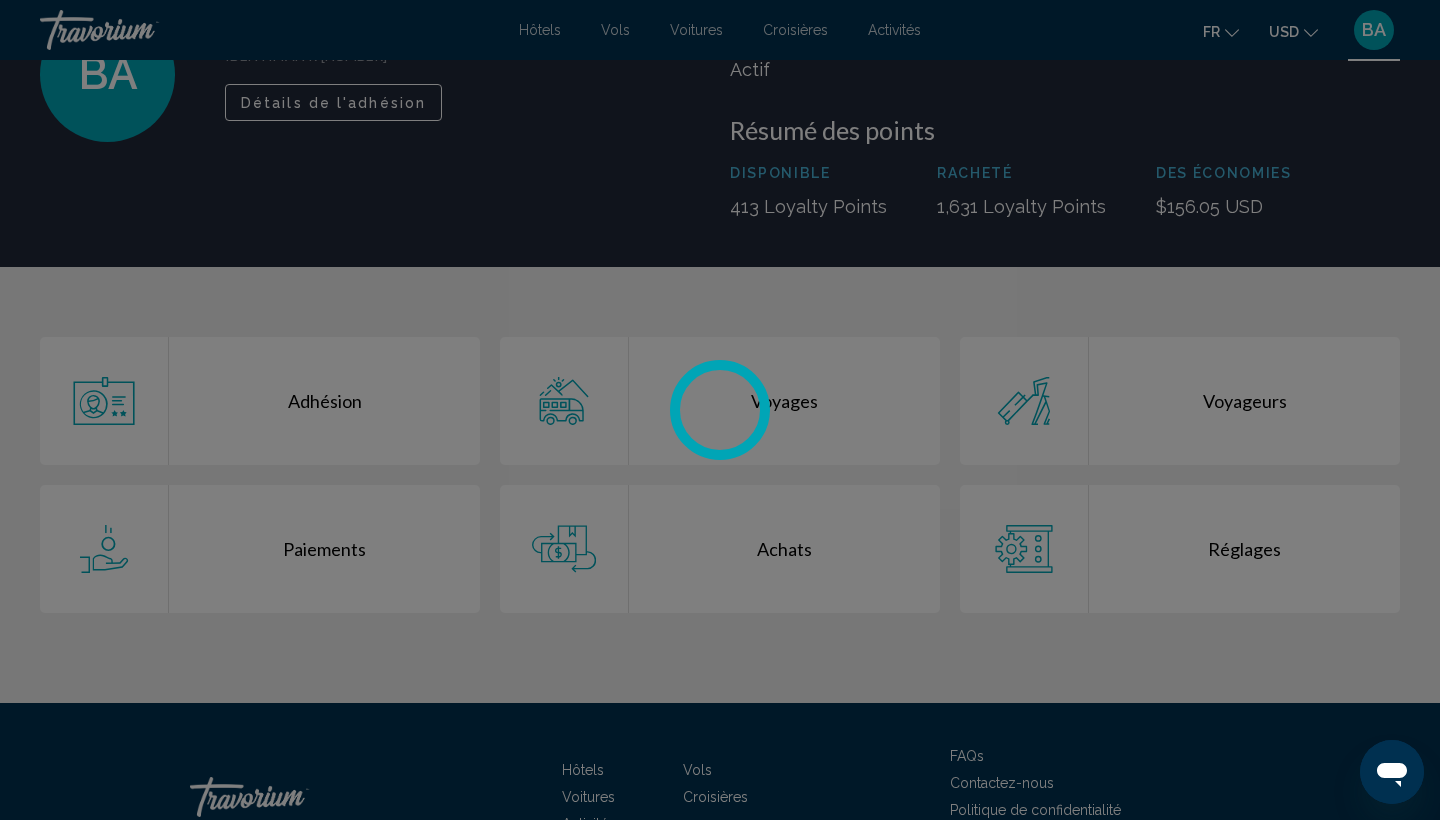 scroll, scrollTop: 0, scrollLeft: 0, axis: both 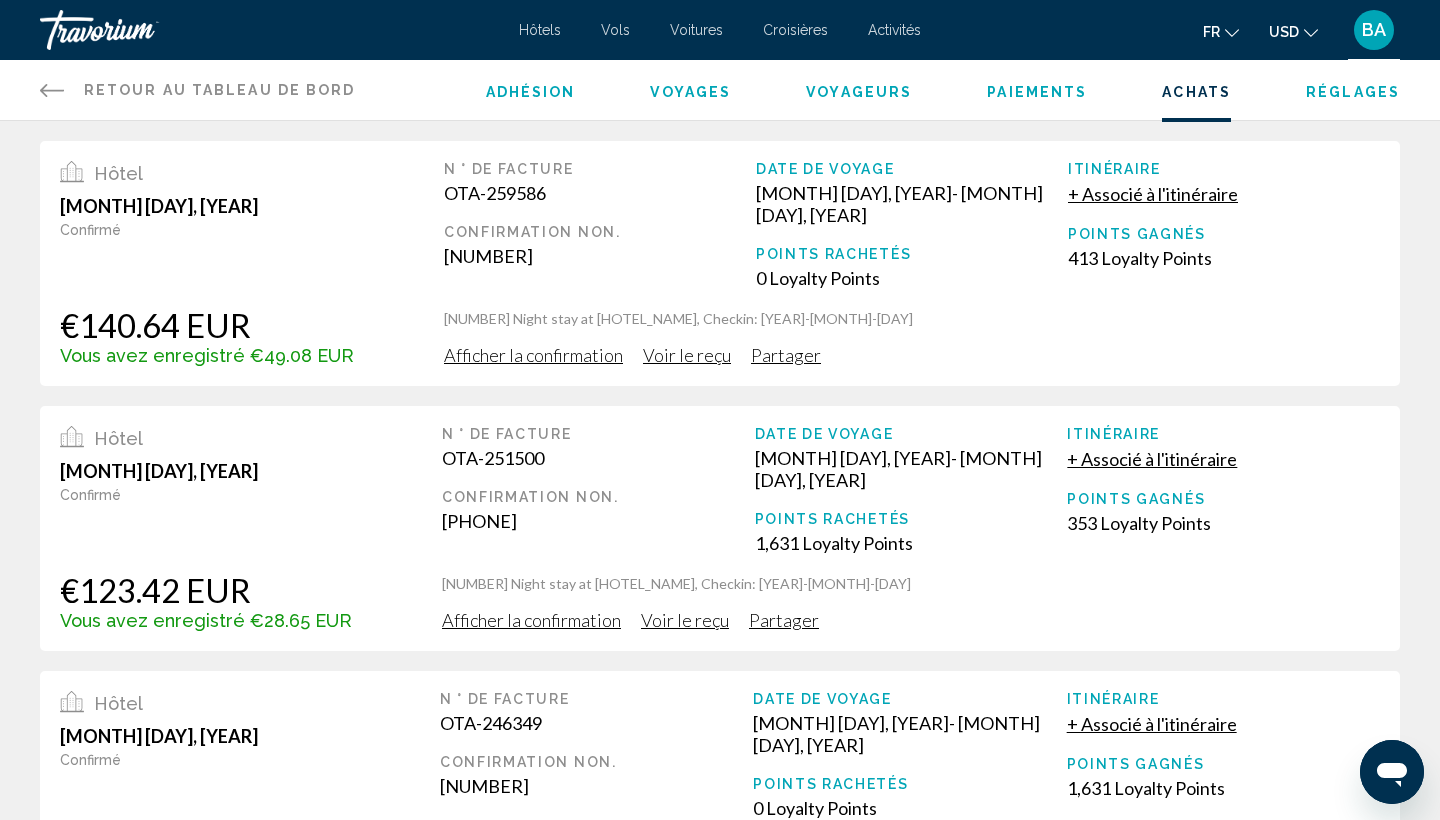 click on "[HOTEL_NAME] [MONTH] [DAY], [YEAR] Confirmé €123.42 EUR Vous avez enregistré €28.65 EUR N ° de facture OTA-[NUMBER] Confirmation Non. [NUMBER] Date de voyage [MONTH] [DAY], [YEAR] - [MONTH] [DAY], [YEAR] Points rachetés 1,631 Loyalty Points Itinéraire + Associé à l'itinéraire Points gagnés 353 Loyalty Points [NUMBER] Night stay at [HOTEL_NAME], Checkin: [YEAR]-[MONTH]-[DAY] Afficher la confirmation Voir le reçu Partager" at bounding box center [720, 263] 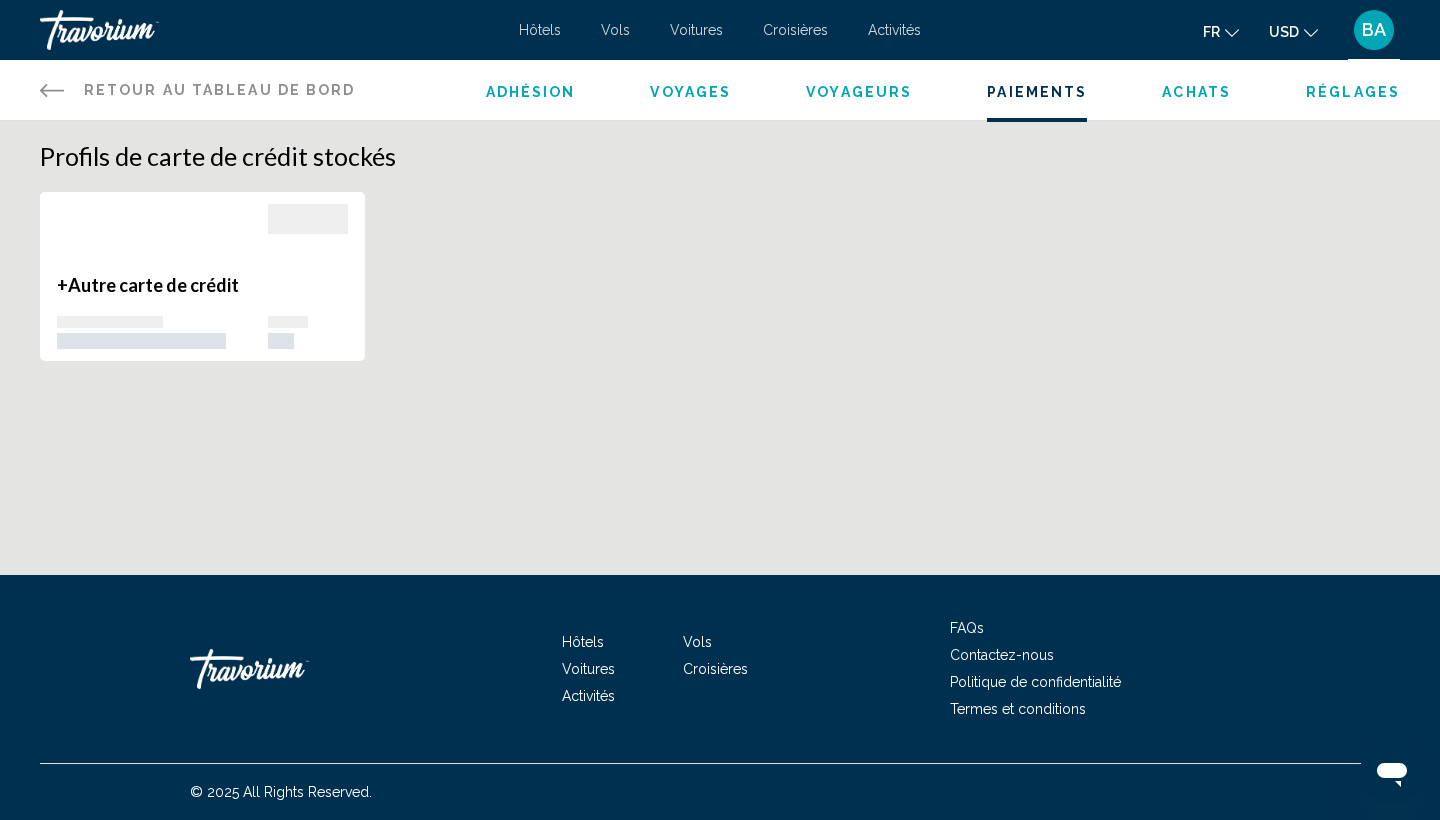 click on "Voyageurs" at bounding box center [859, 92] 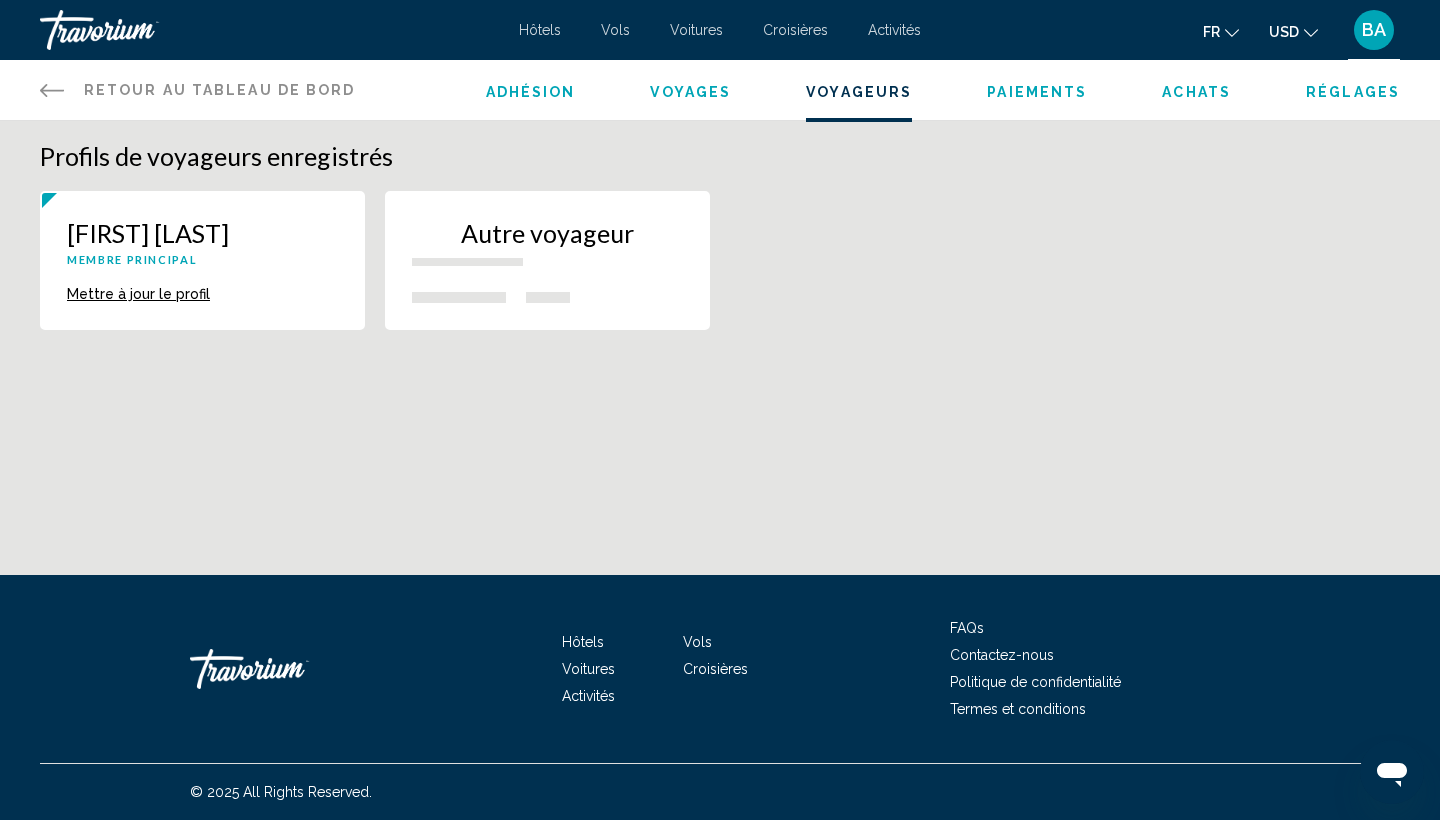 click on "Adhésion" at bounding box center [531, 92] 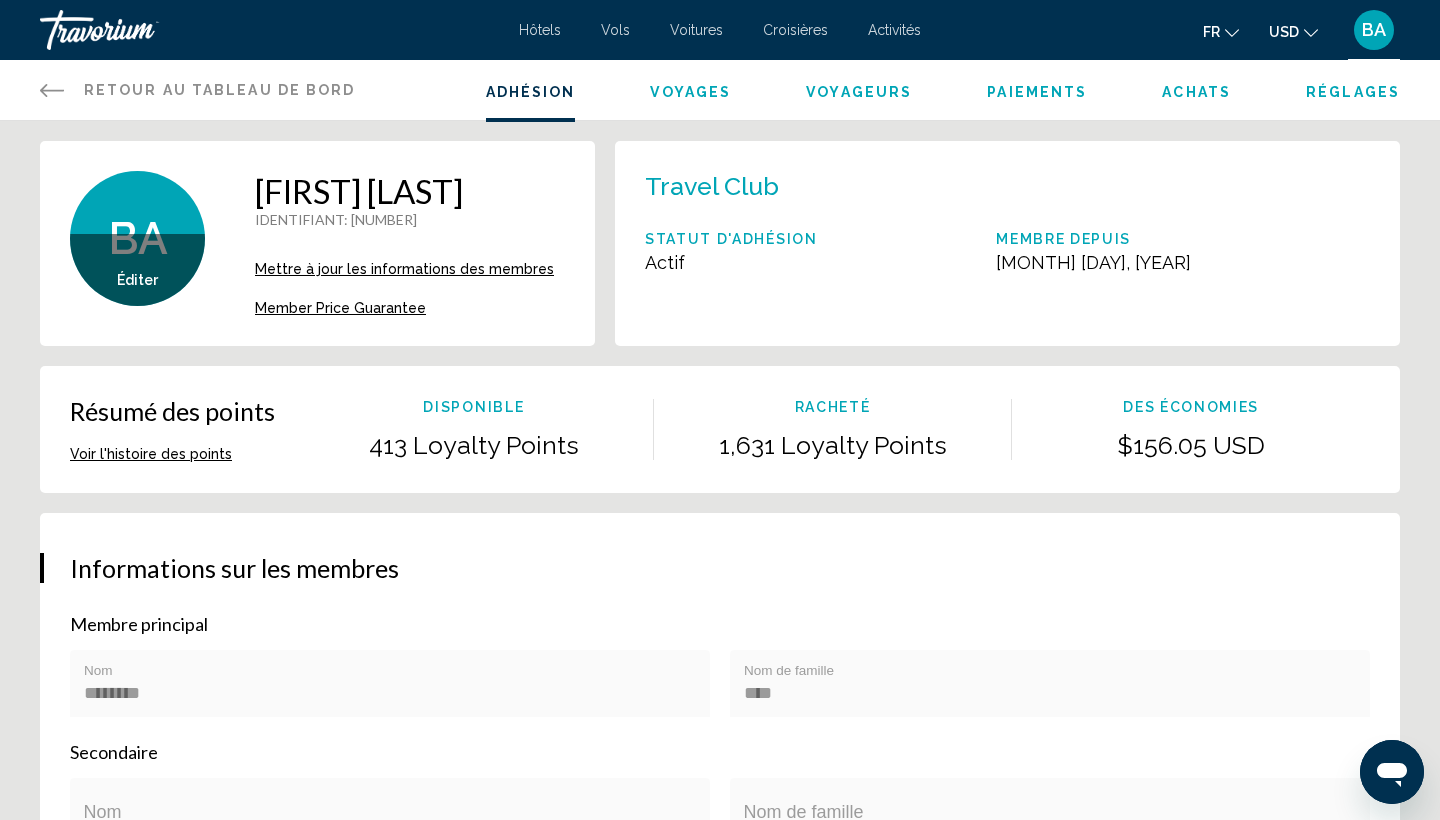 click on "Voyages" at bounding box center (690, 92) 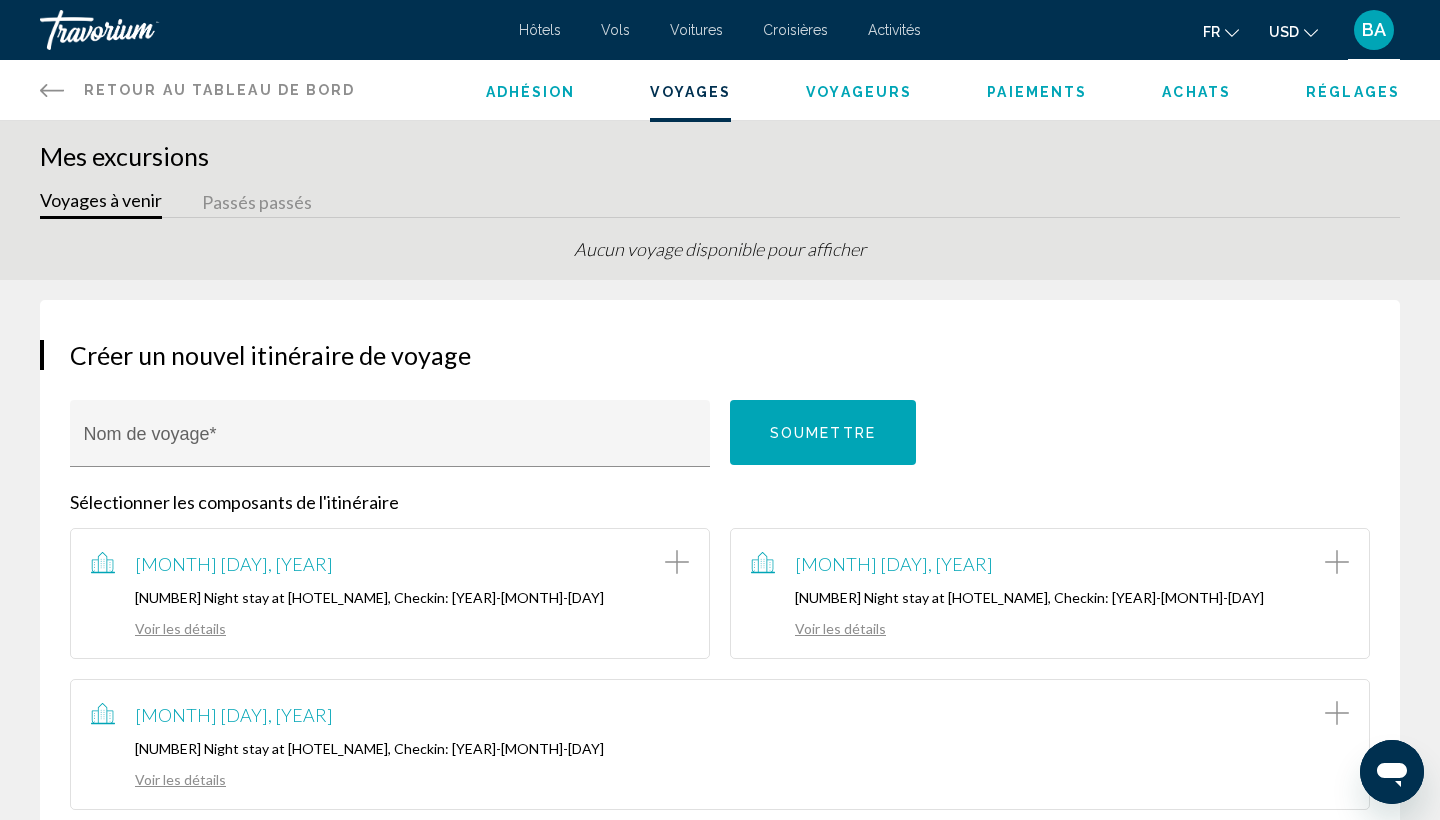 click on "Créer un nouvel itinéraire de voyage Nom de voyage * Soumettre Sélectionner les composants de l'itinéraire [MONTH] [DAY], [YEAR] [NUMBER] Night stay at [HOTEL_NAME], Checkin: [YEAR]-[MONTH]-[DAY] Voir les détails [MONTH] [DAY], [YEAR] [NUMBER] Night stay at [HOTEL_NAME], Checkin: [YEAR]-[MONTH]-[DAY] Voir les détails" at bounding box center (720, 575) 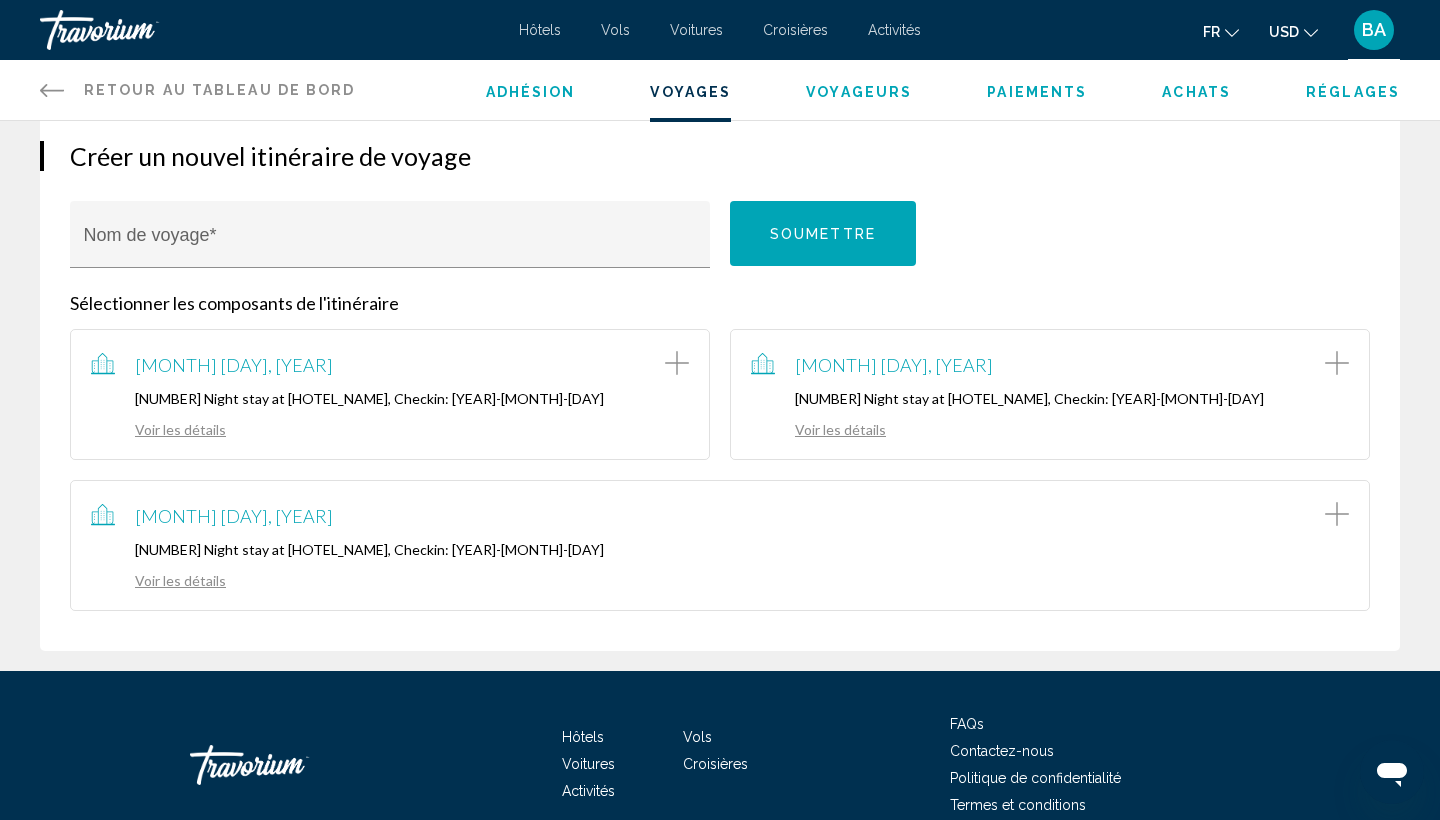 scroll, scrollTop: 142, scrollLeft: 0, axis: vertical 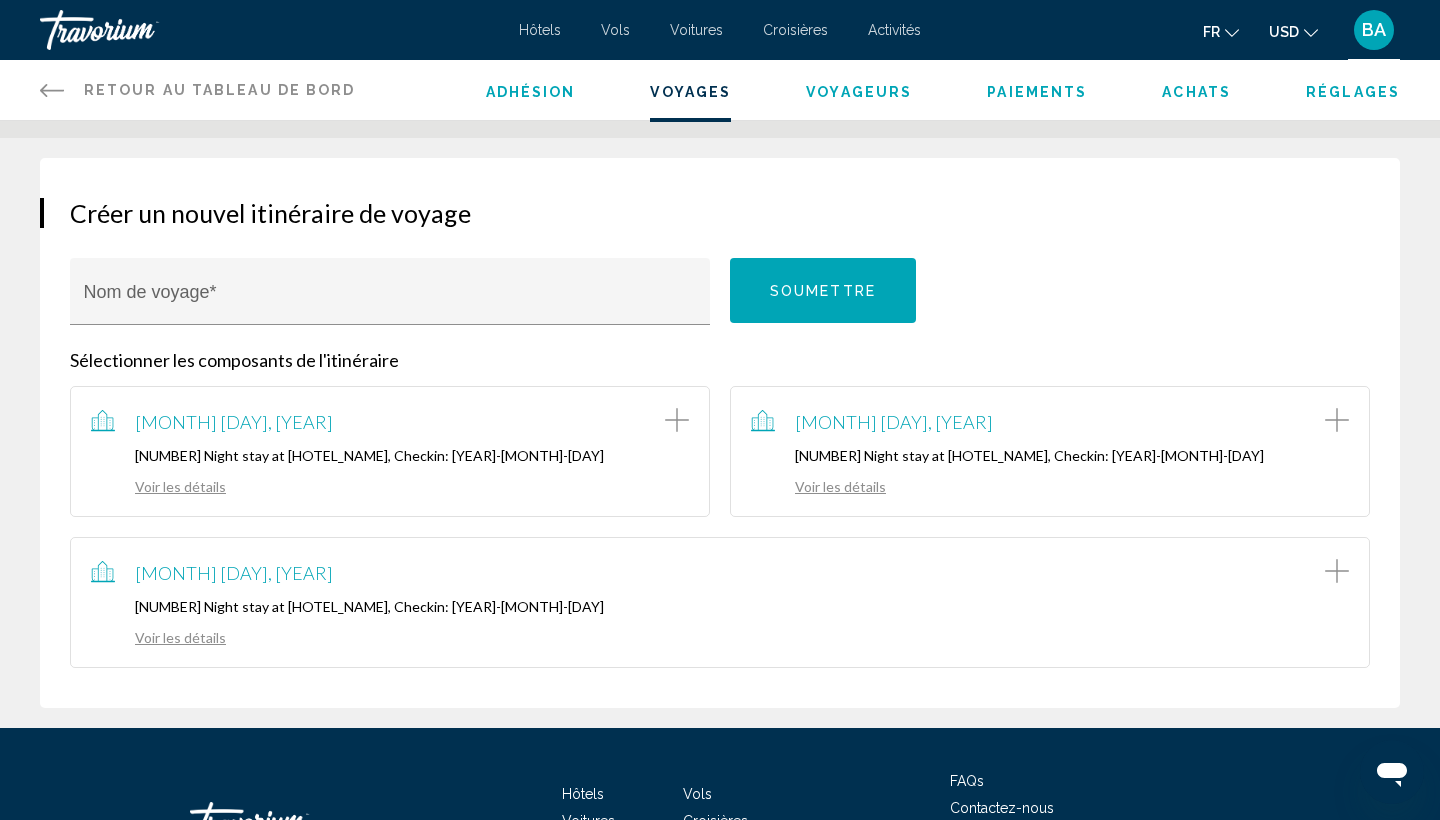 click on "Achats" at bounding box center [1196, 92] 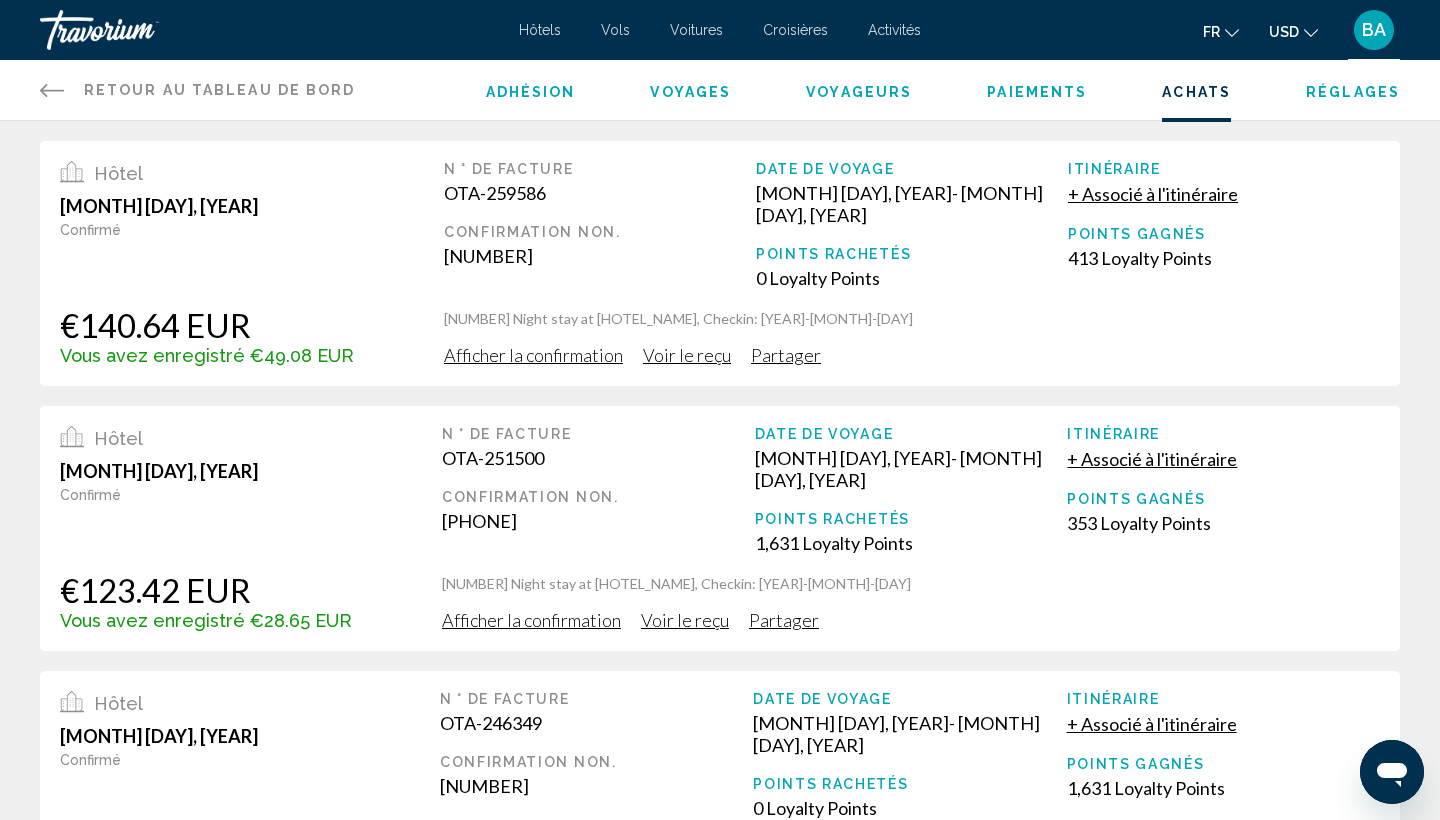 click 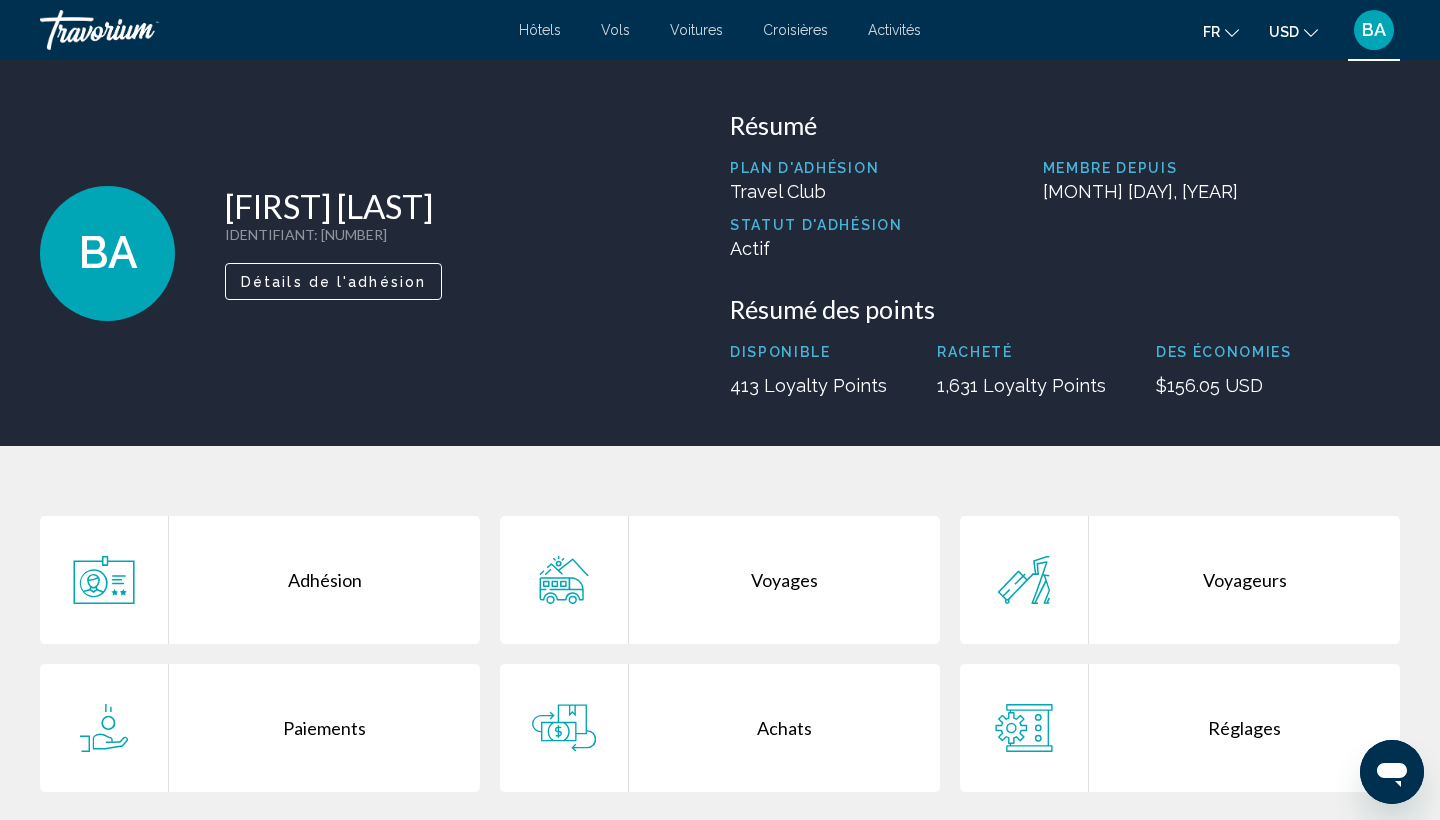 click on "BA [FIRST] [LAST] IDENTIFIANT : [NUMBER] Secondaire Détails de l'adhésion Résumé Plan d'adhésion Travel Club Membre depuis [DATE], [YEAR] Statut d'adhésion Actif Résumé des points Disponible 413 Loyalty Points Racheté 1,631 Loyalty Points Des économies $156.05 USD" at bounding box center (720, 253) 